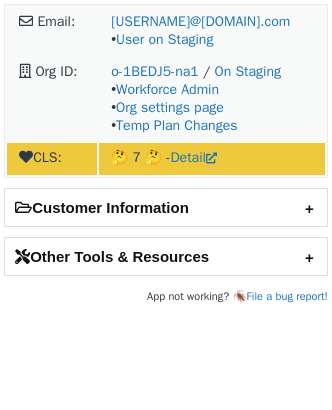 scroll, scrollTop: 0, scrollLeft: 0, axis: both 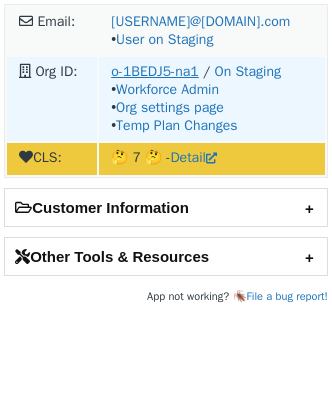 click on "o-1BEDJ5-na1" at bounding box center (155, 71) 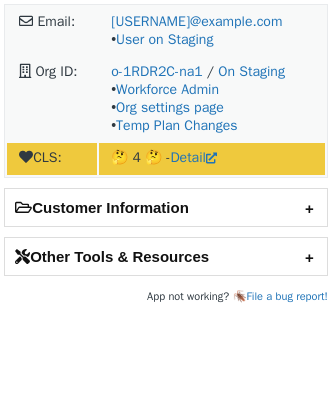 scroll, scrollTop: 0, scrollLeft: 0, axis: both 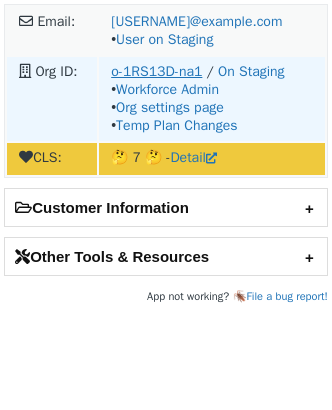 click on "o-1RS13D-na1" at bounding box center [156, 71] 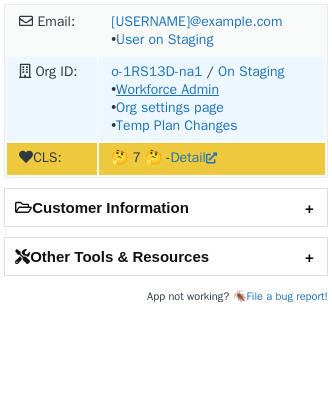 click on "Workforce Admin" at bounding box center (167, 89) 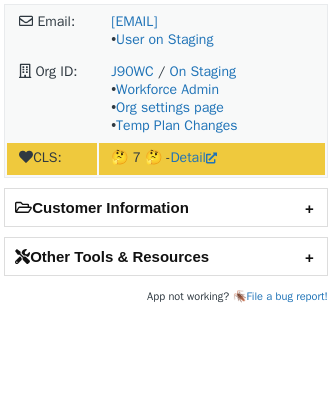 scroll, scrollTop: 0, scrollLeft: 0, axis: both 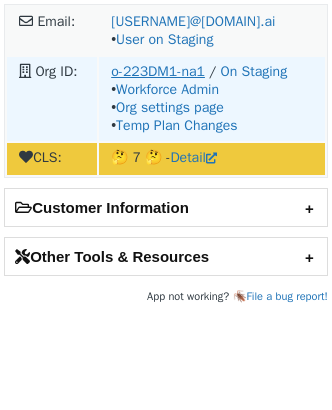 click on "o-223DM1-na1" at bounding box center (158, 71) 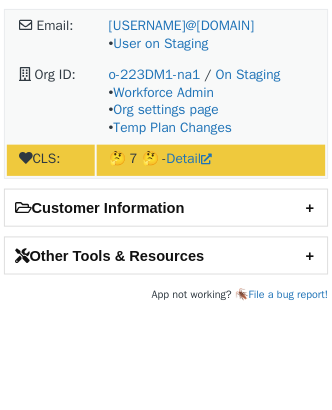 scroll, scrollTop: 0, scrollLeft: 0, axis: both 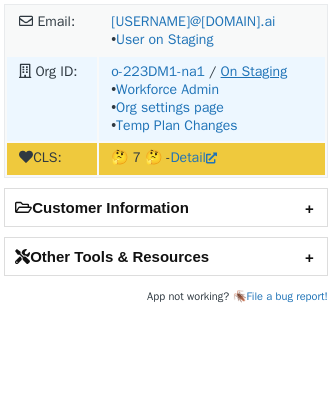 click on "On Staging" at bounding box center (254, 71) 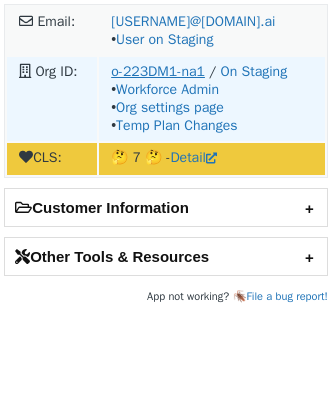 click on "o-223DM1-na1" at bounding box center [158, 71] 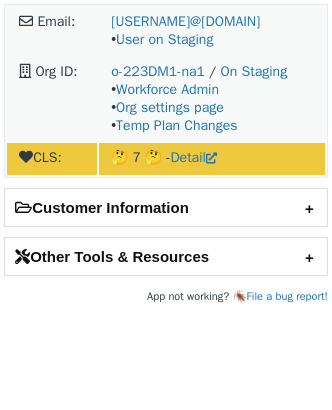 scroll, scrollTop: 0, scrollLeft: 0, axis: both 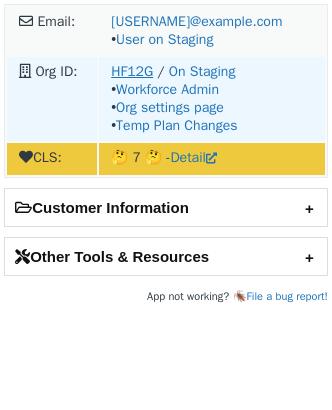 click on "HF12G" at bounding box center (132, 71) 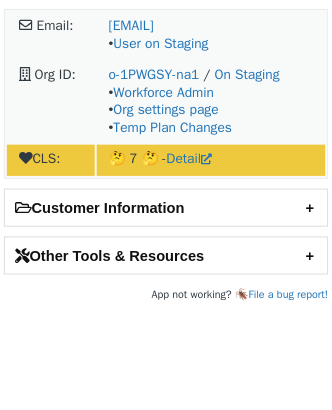 scroll, scrollTop: 0, scrollLeft: 0, axis: both 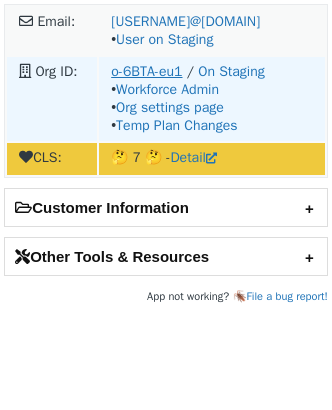click on "o-6BTA-eu1" at bounding box center (146, 71) 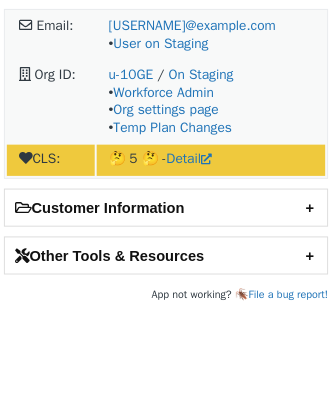 scroll, scrollTop: 0, scrollLeft: 0, axis: both 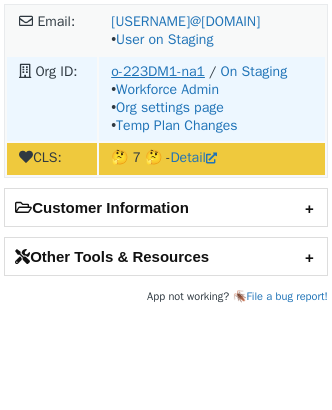 click on "o-223DM1-na1" at bounding box center (158, 71) 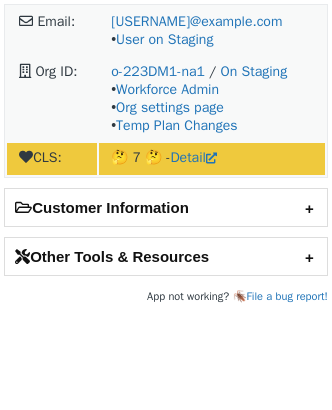 scroll, scrollTop: 0, scrollLeft: 0, axis: both 